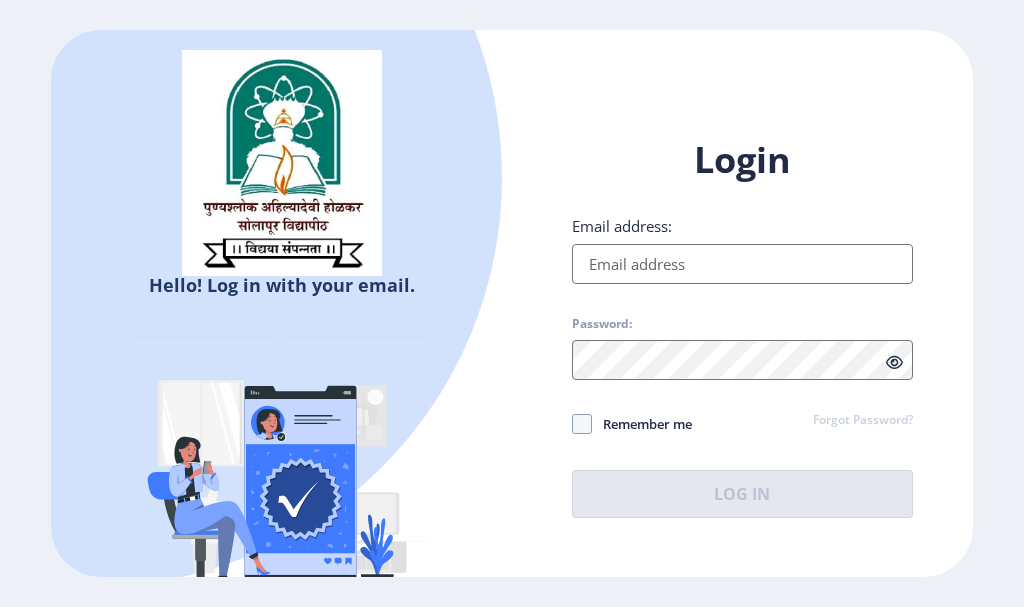 scroll, scrollTop: 0, scrollLeft: 0, axis: both 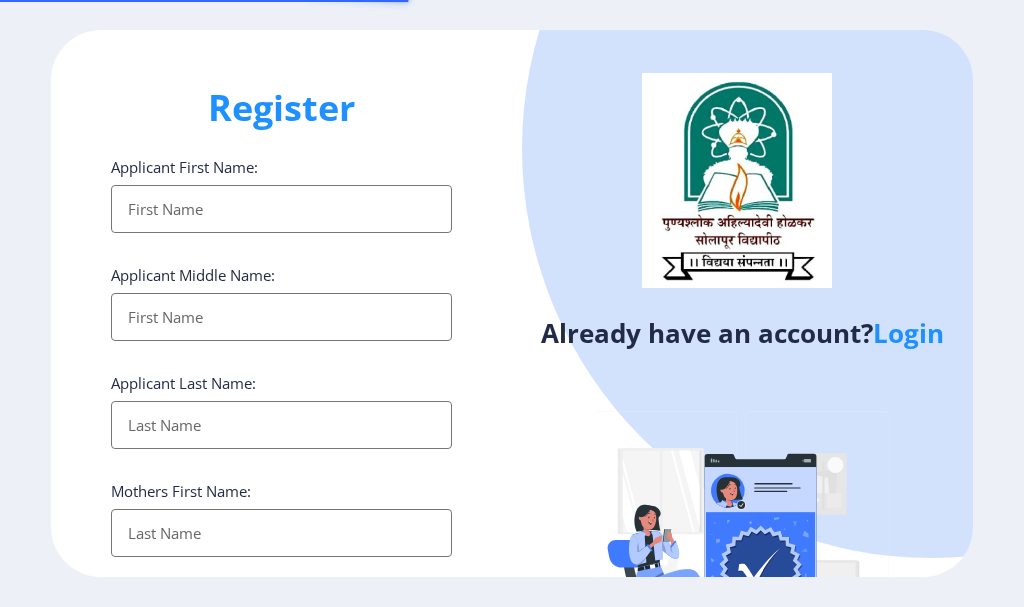 select 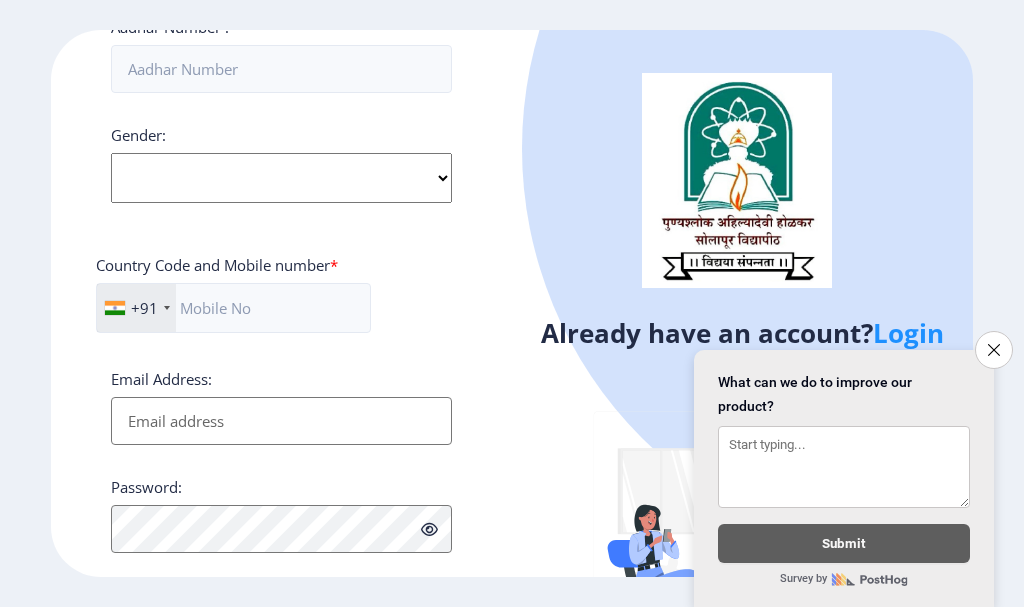 scroll, scrollTop: 846, scrollLeft: 0, axis: vertical 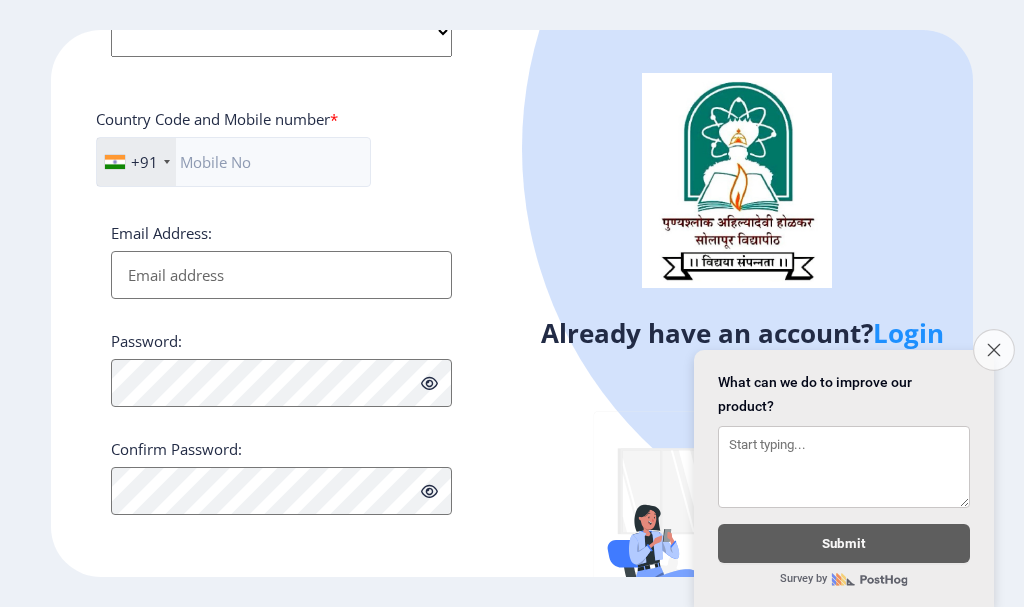 click 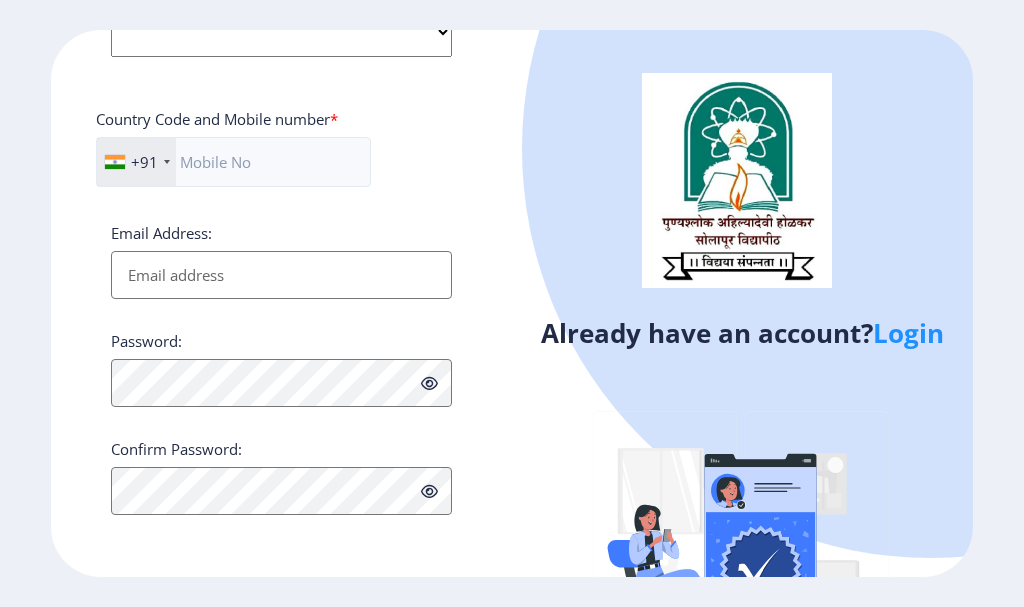 click on "Login" 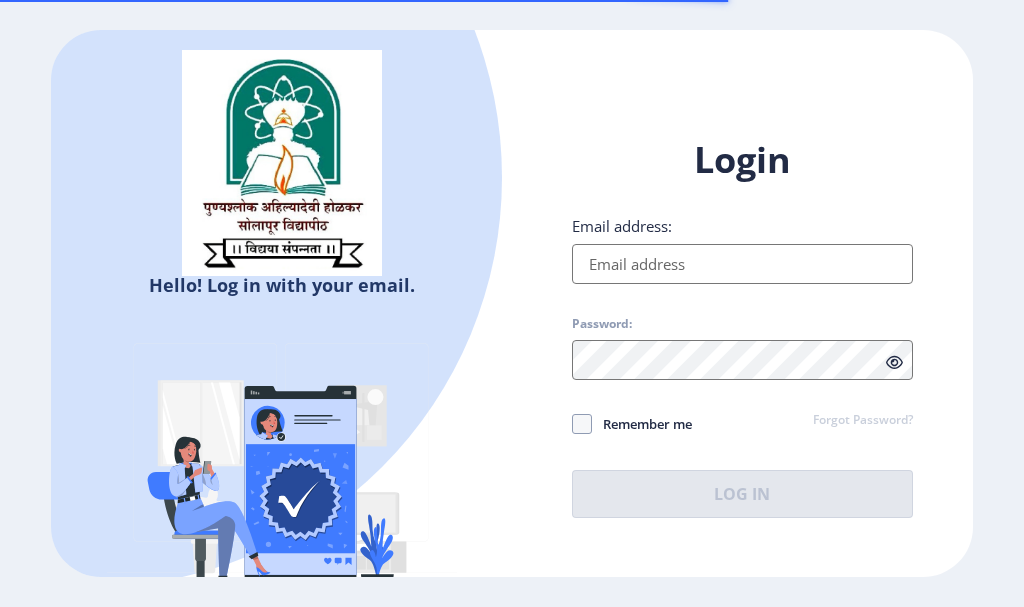 click on "Email address:" at bounding box center (742, 264) 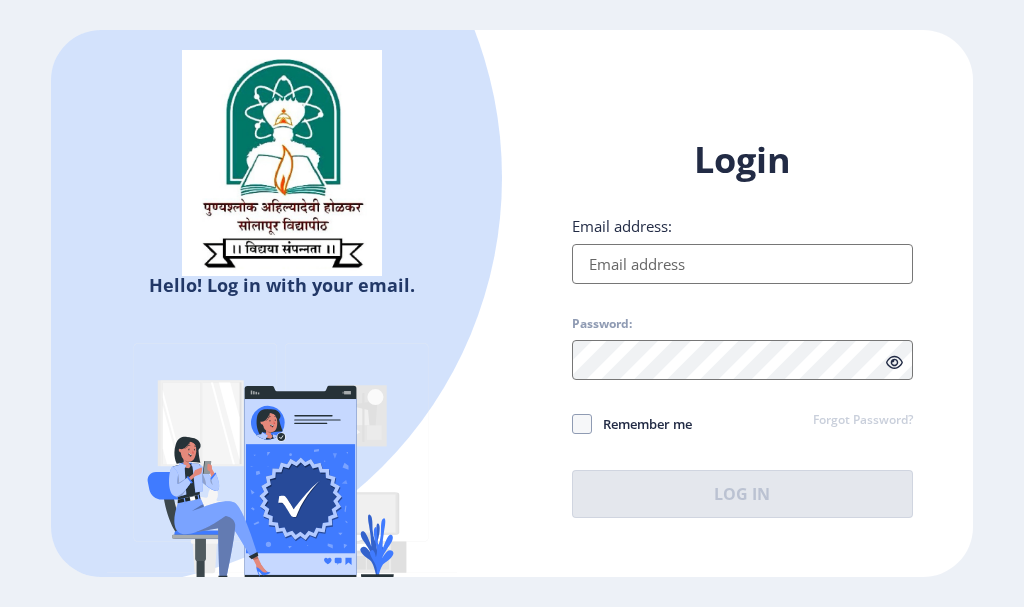 type on "[EMAIL_ADDRESS][DOMAIN_NAME]" 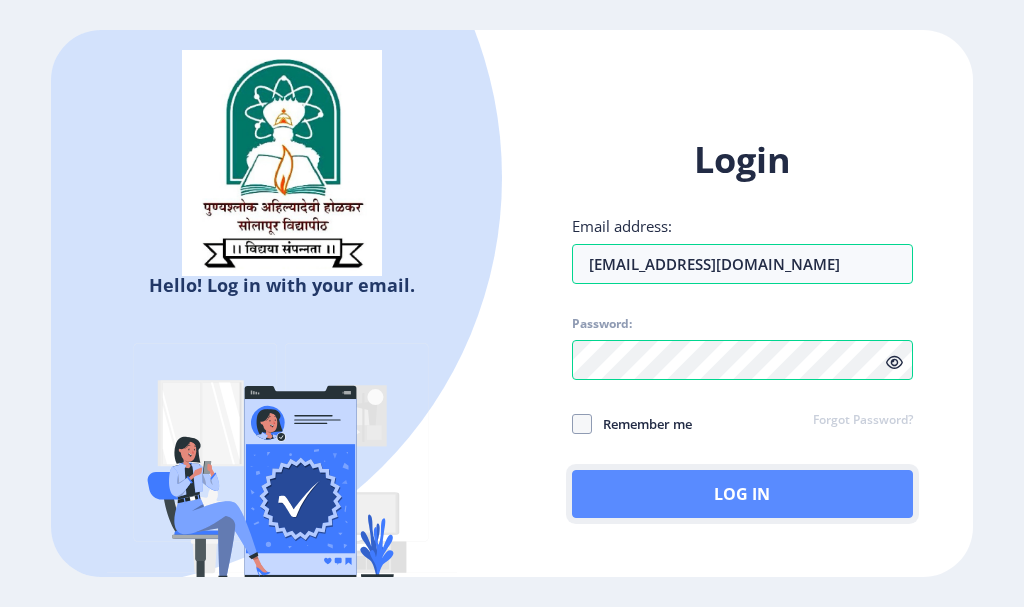 click on "Log In" 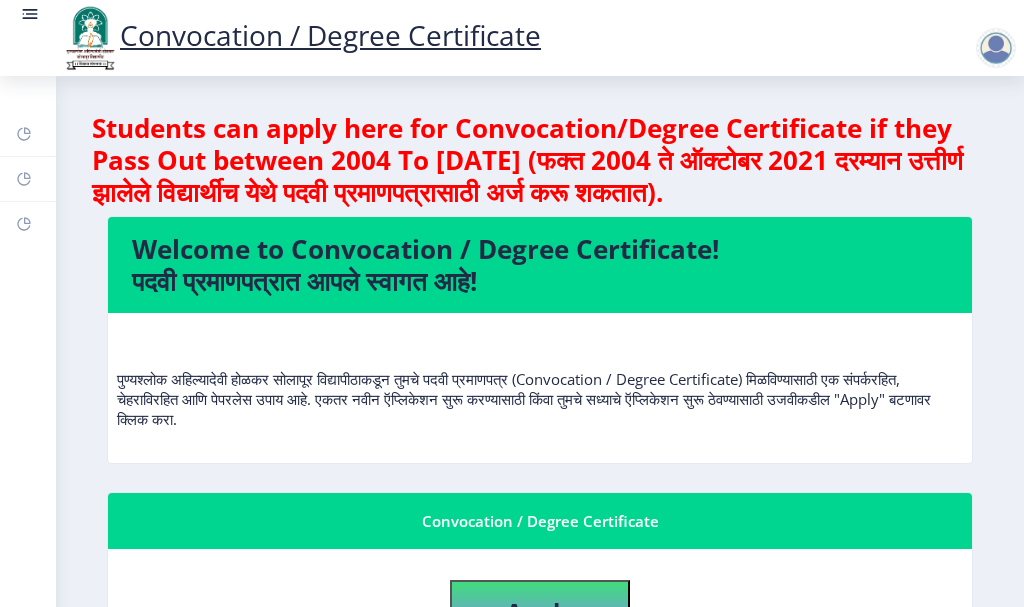 scroll, scrollTop: 400, scrollLeft: 0, axis: vertical 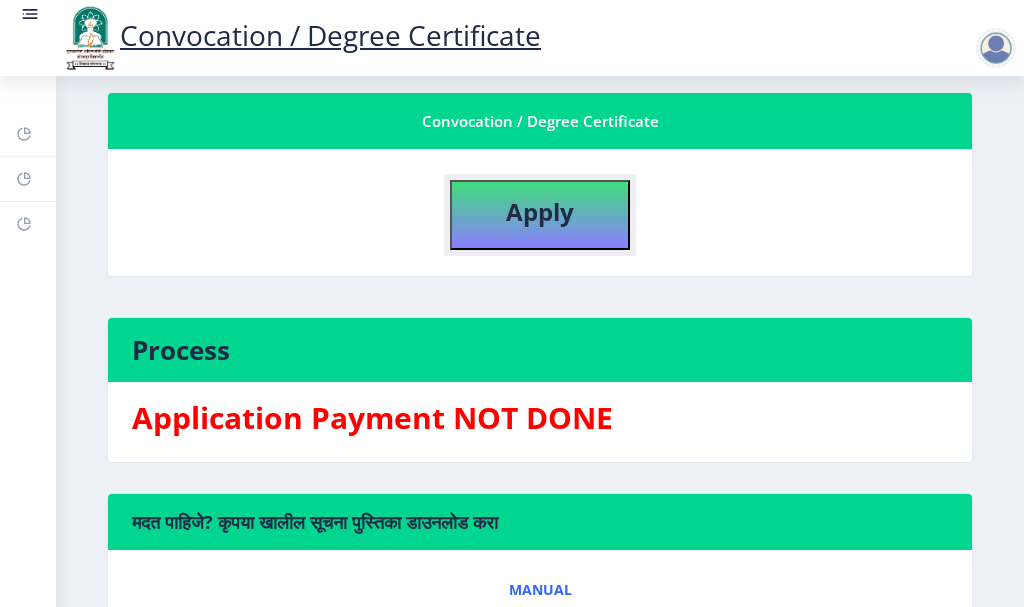 click on "Apply" 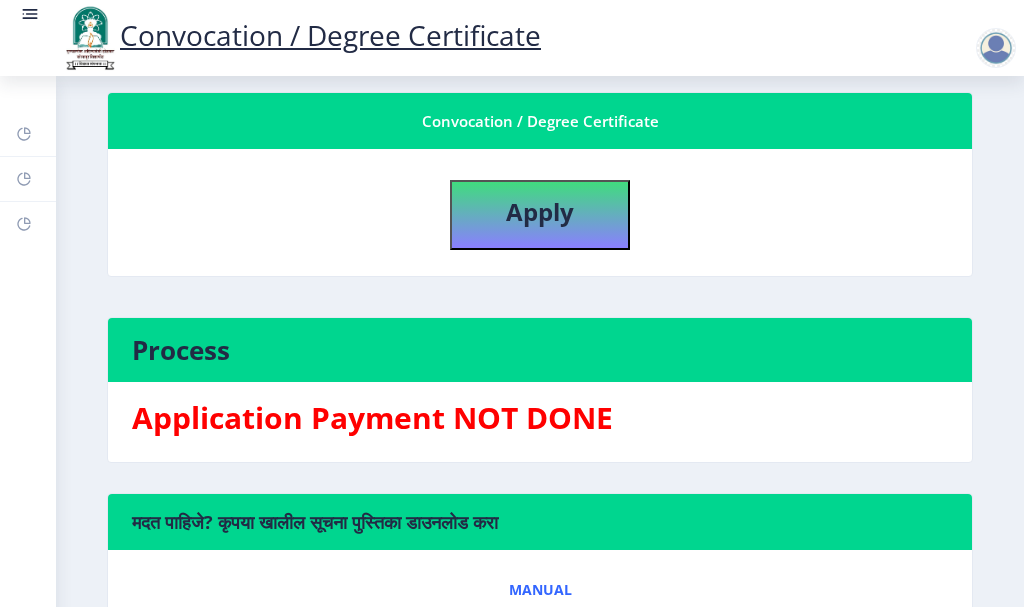 select 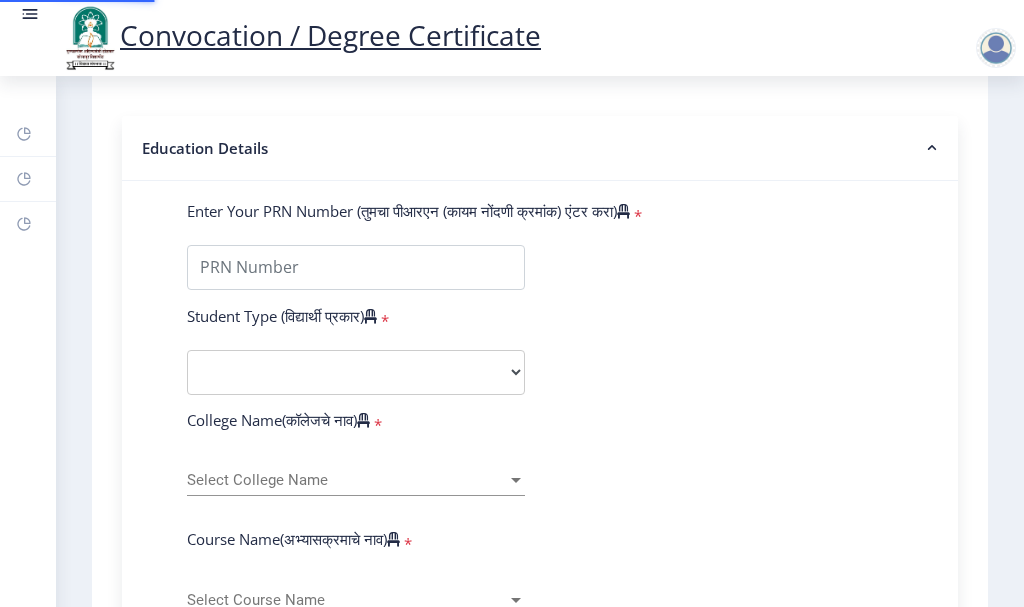 scroll, scrollTop: 0, scrollLeft: 0, axis: both 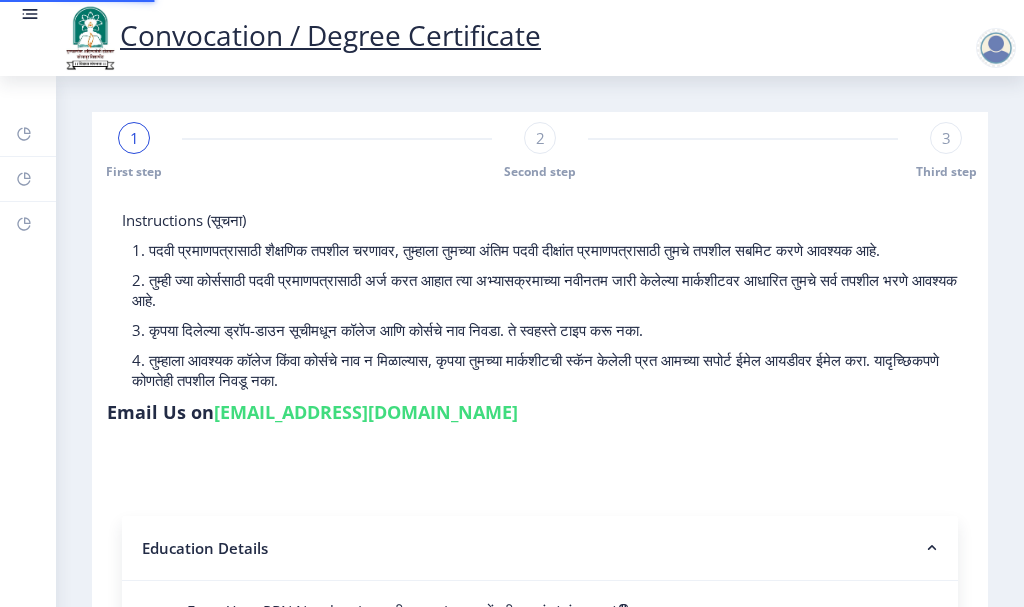 type on "2008032500175776" 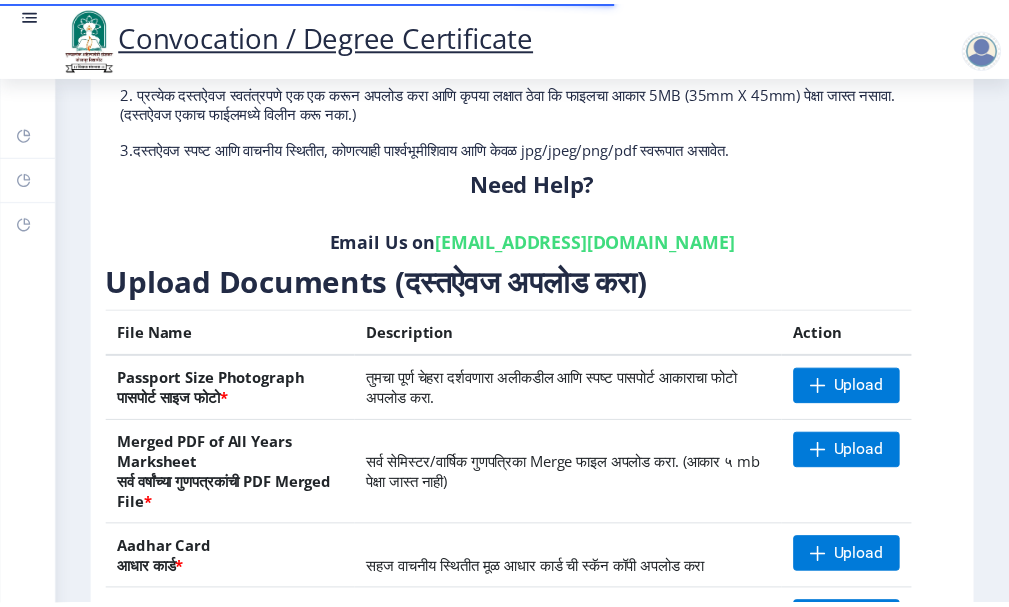 scroll, scrollTop: 491, scrollLeft: 0, axis: vertical 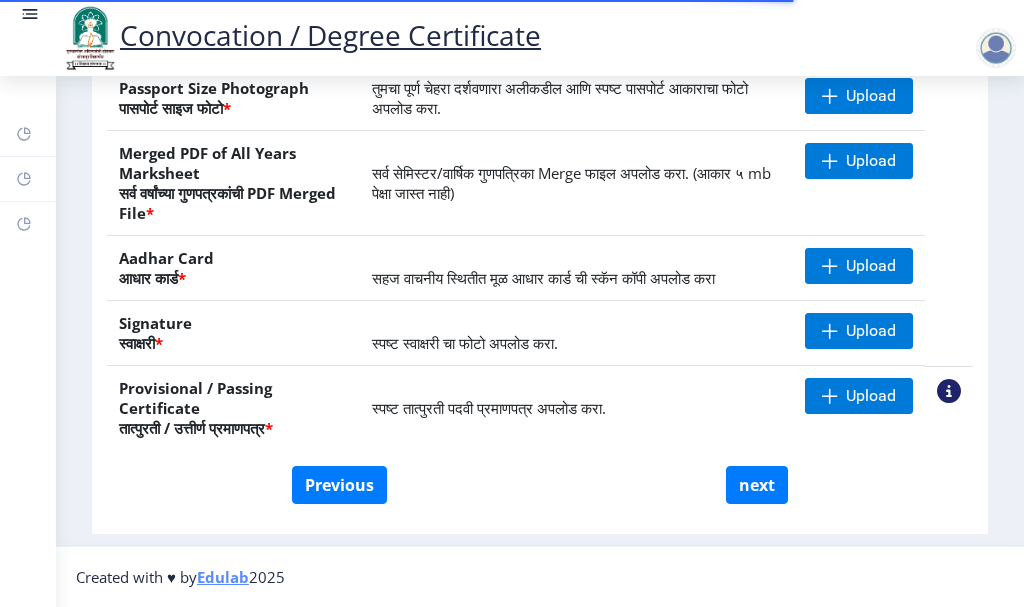 click 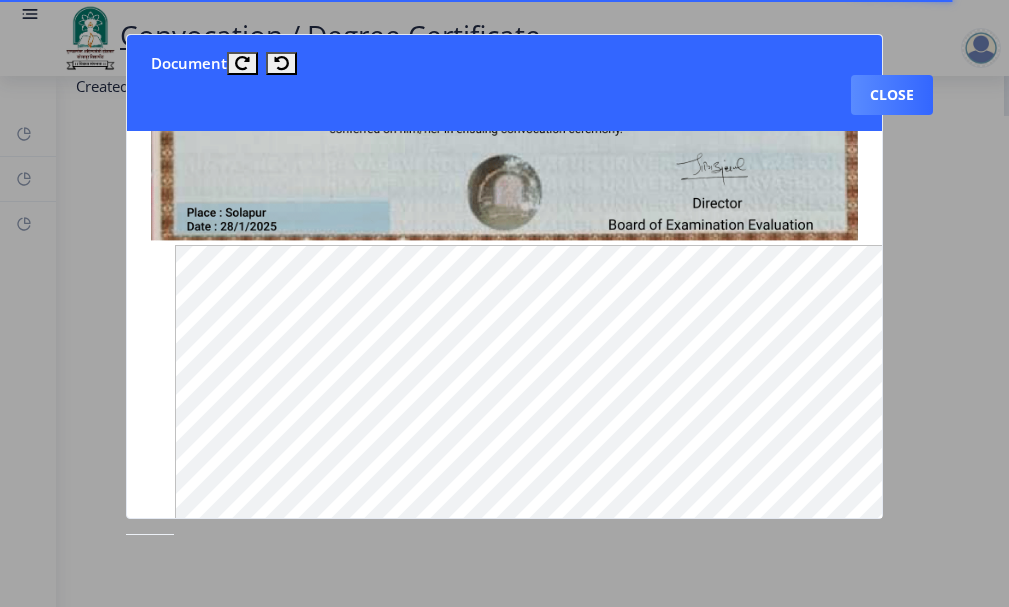 scroll, scrollTop: 857, scrollLeft: 0, axis: vertical 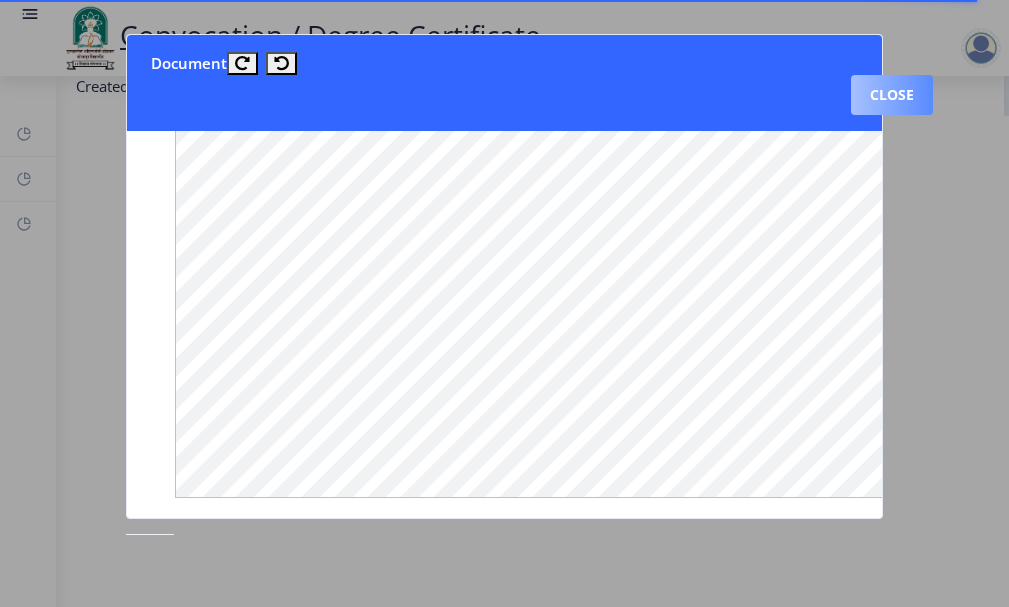 click on "Close" at bounding box center [892, 95] 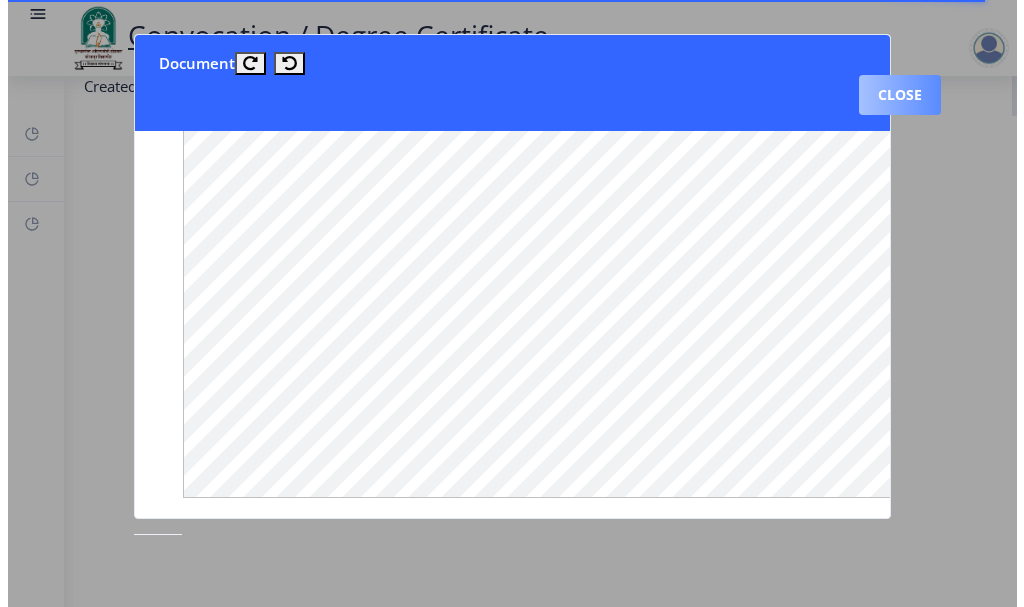 scroll, scrollTop: 275, scrollLeft: 0, axis: vertical 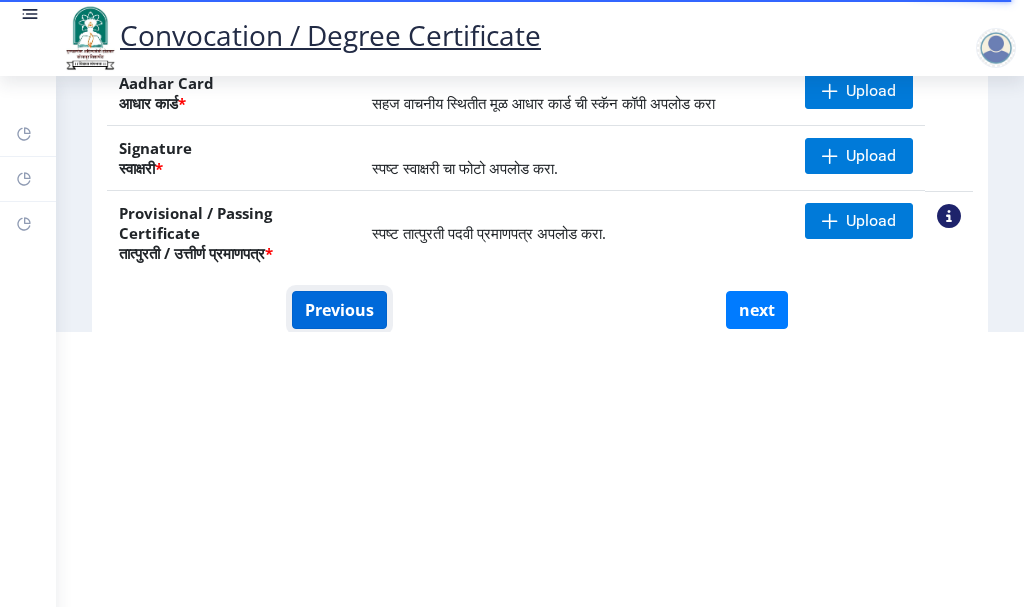 click on "Previous" 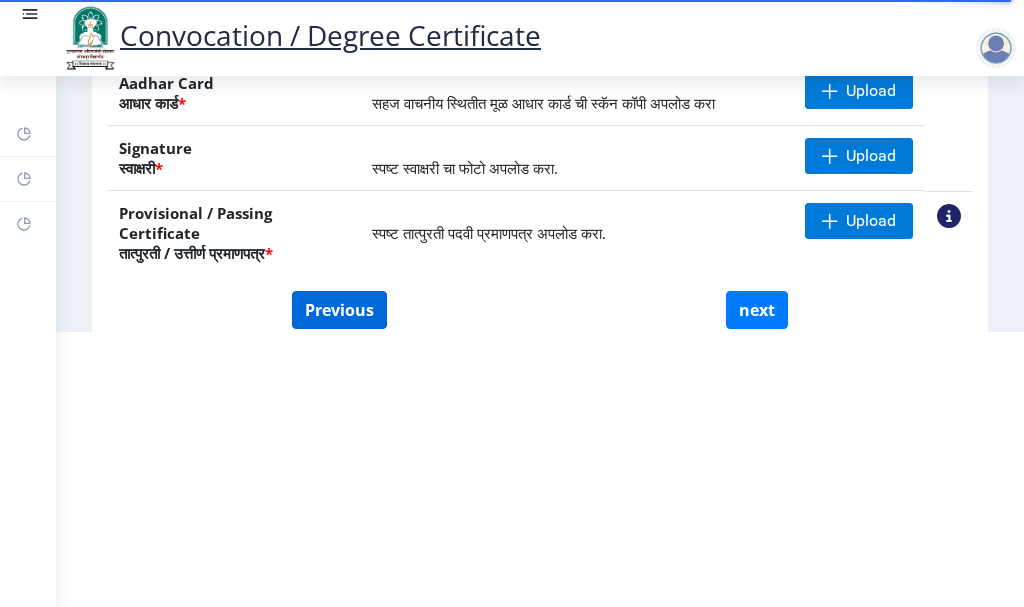 scroll, scrollTop: 0, scrollLeft: 0, axis: both 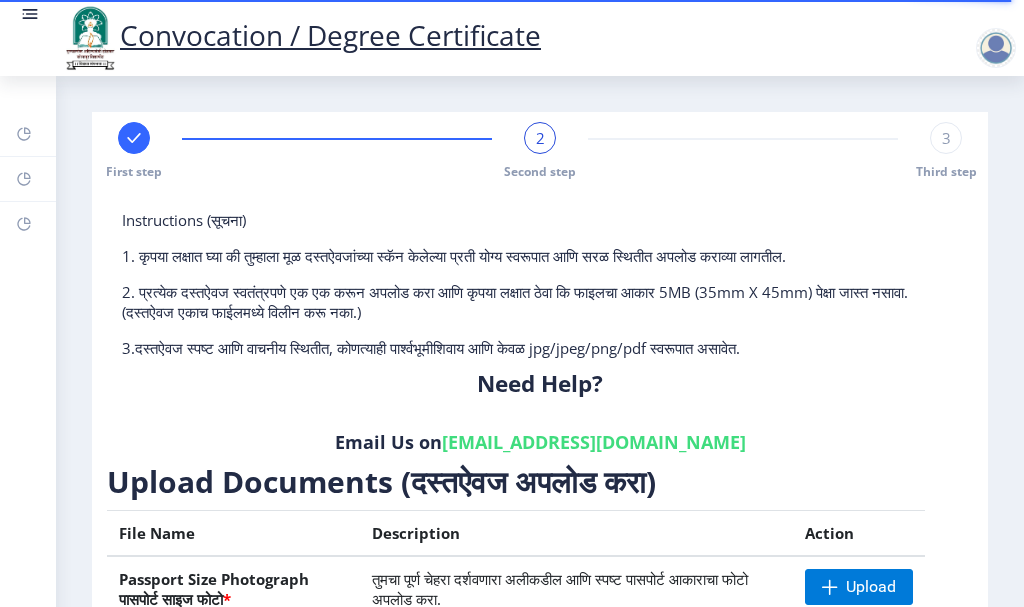 select on "Regular" 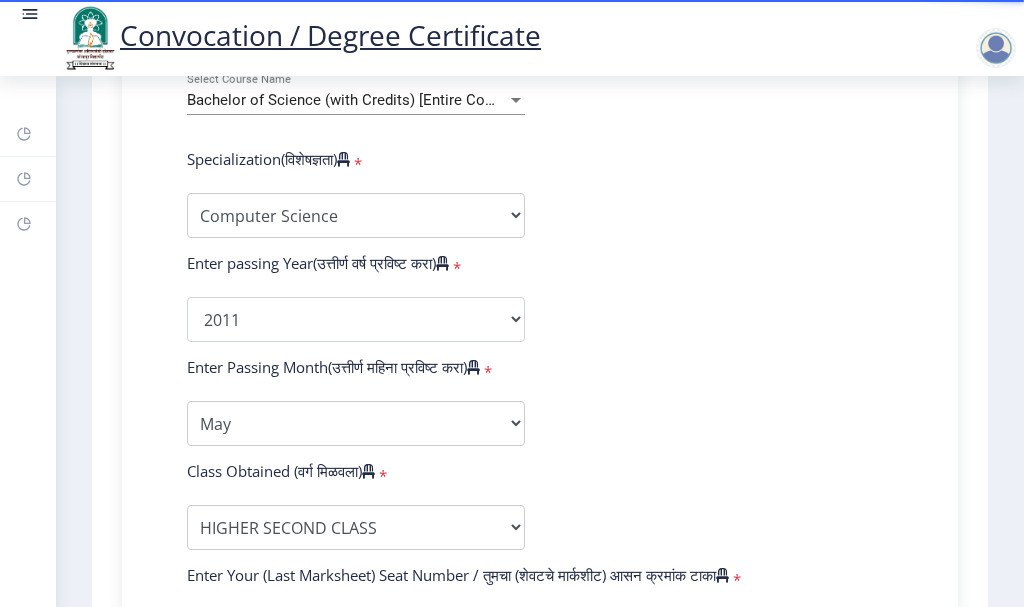 scroll, scrollTop: 1200, scrollLeft: 0, axis: vertical 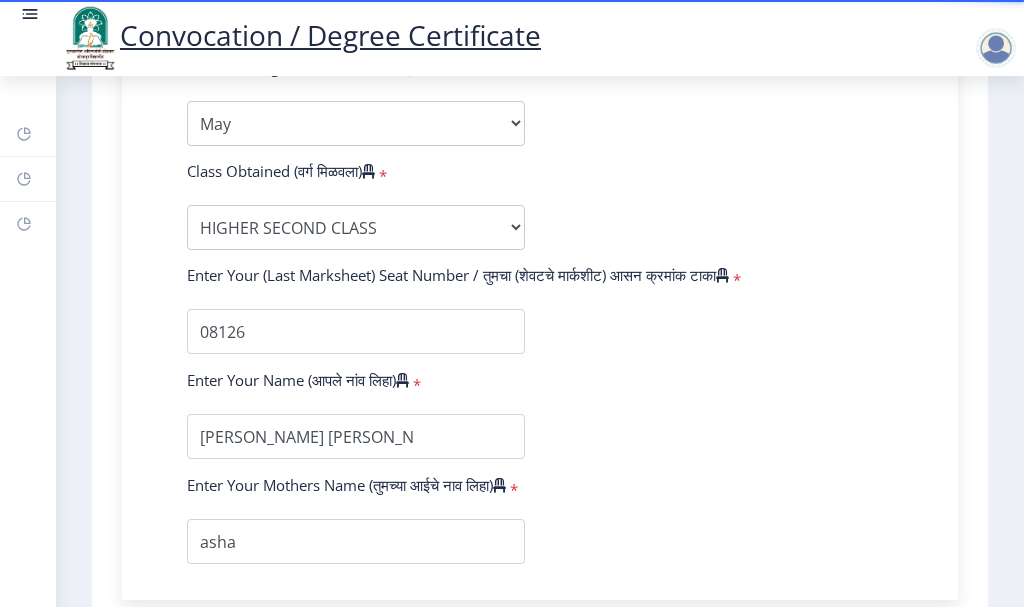 click 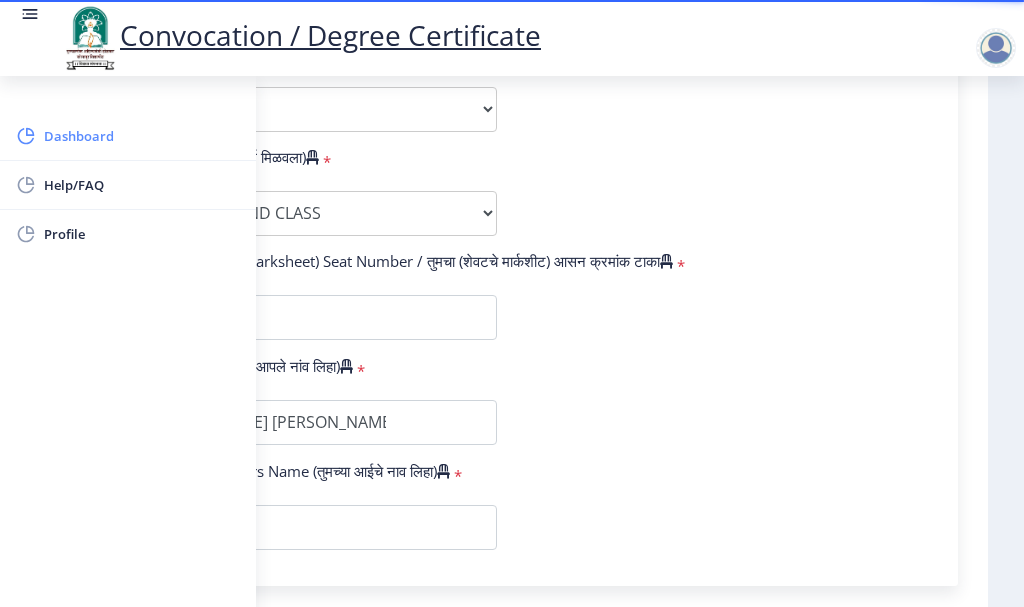 click on "Dashboard" 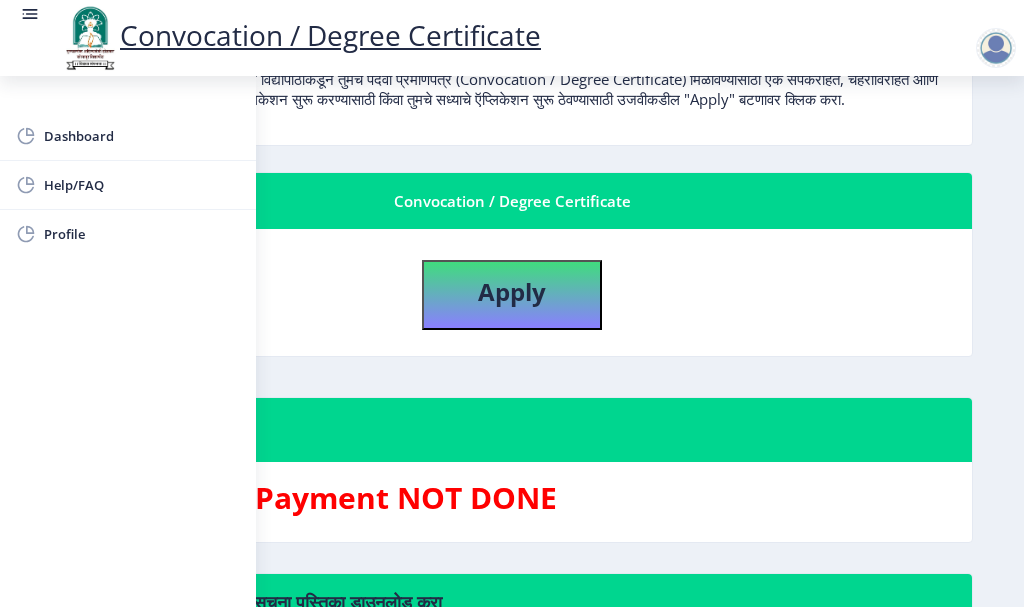 scroll, scrollTop: 719, scrollLeft: 0, axis: vertical 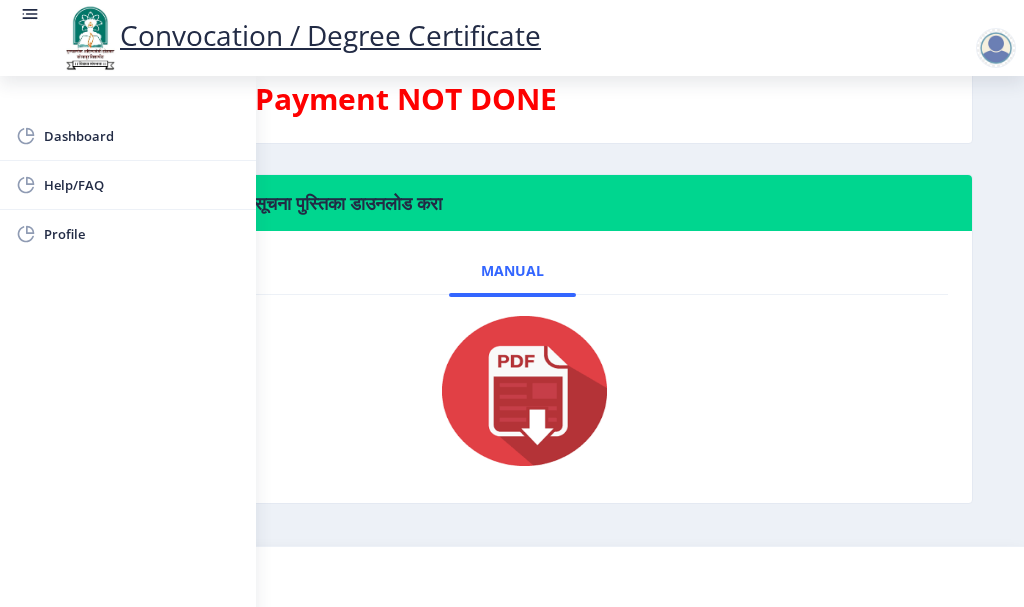 click 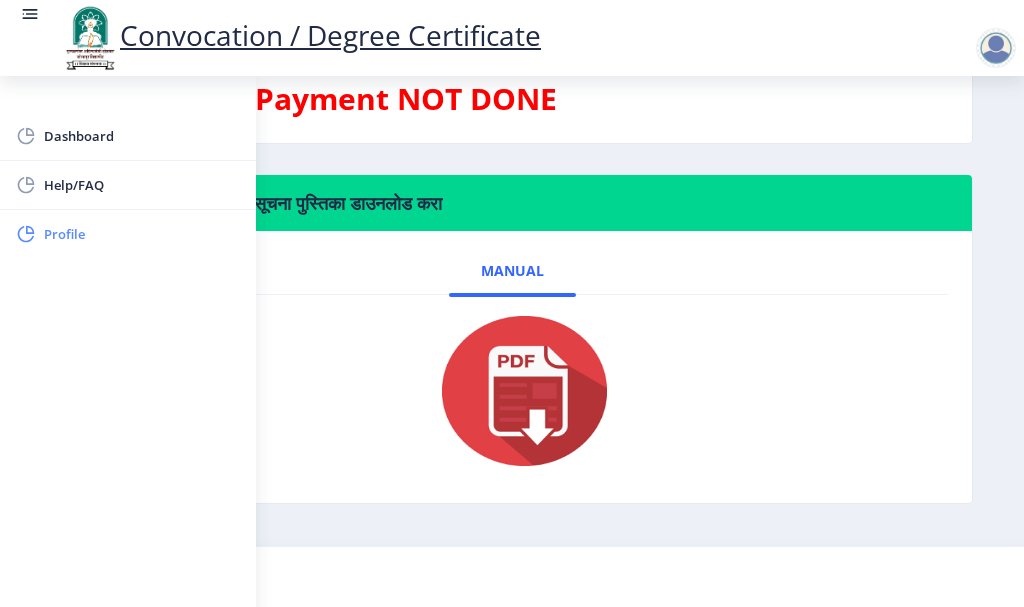 click on "Profile" 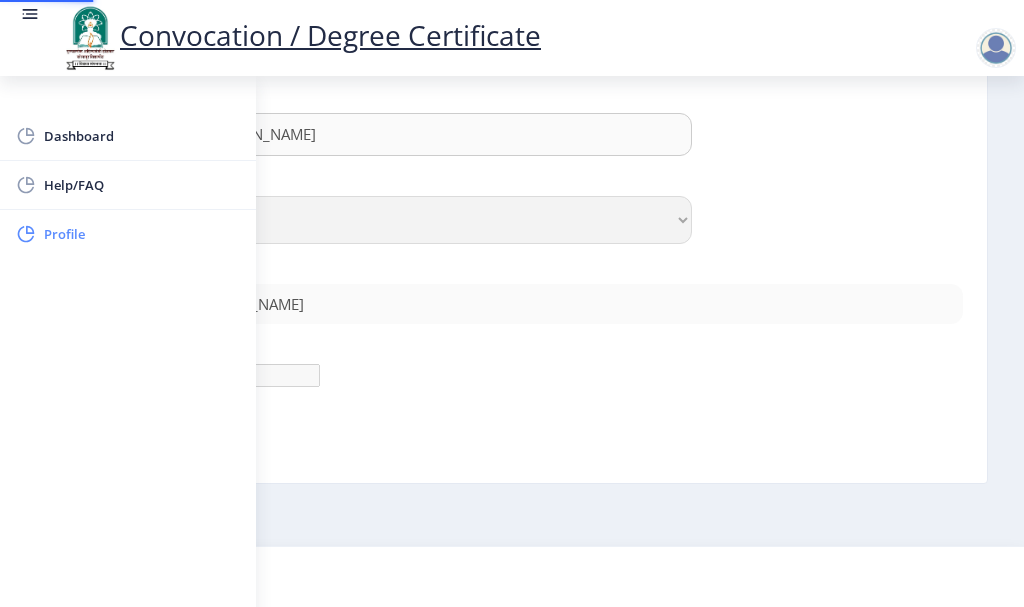 scroll, scrollTop: 0, scrollLeft: 0, axis: both 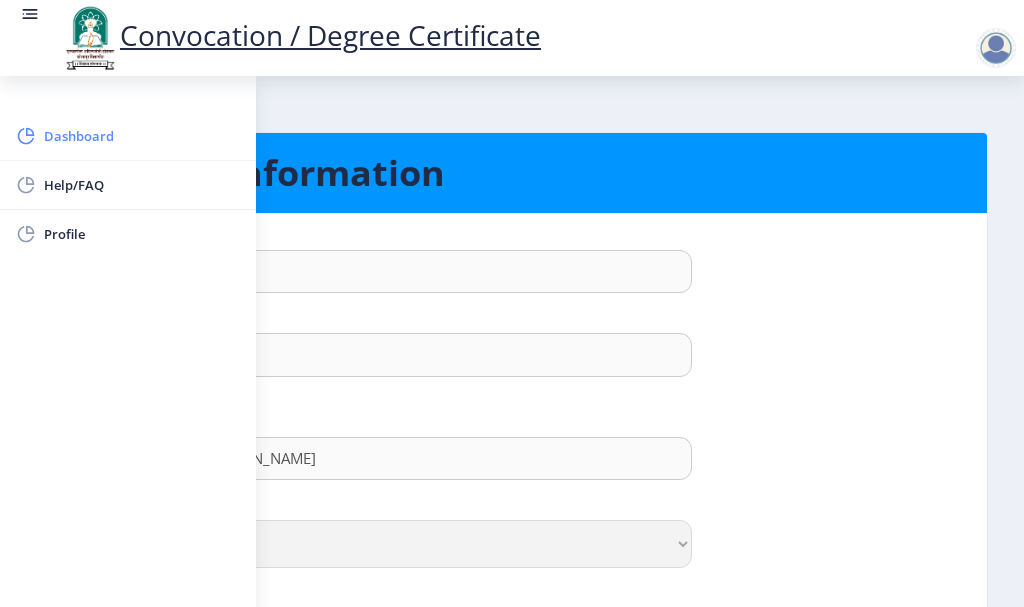 click on "Dashboard" 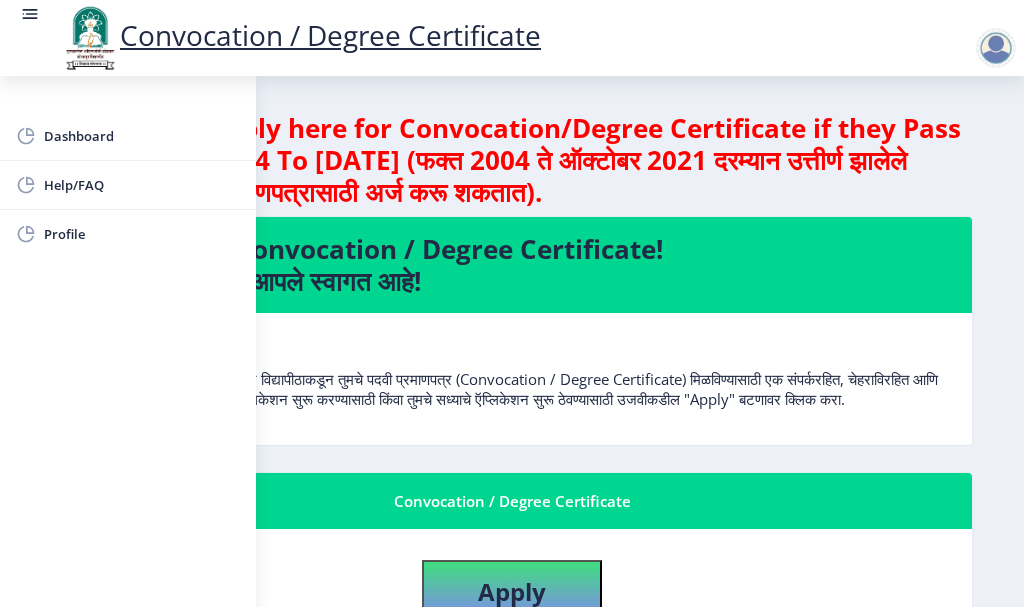 click 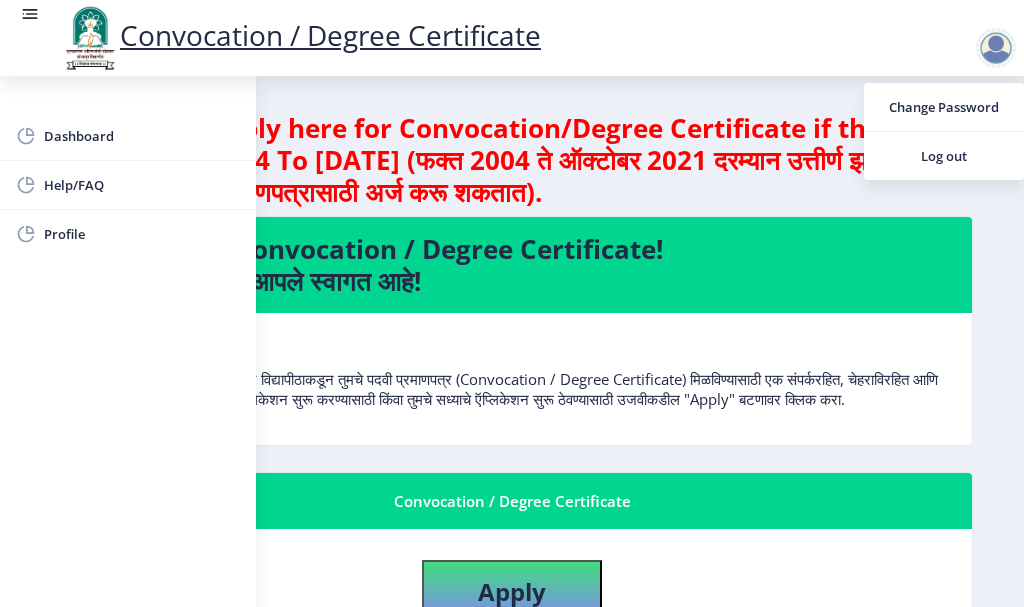 click on "Students can apply here for Convocation/Degree Certificate if they Pass Out between 2004 To October 2021 (फक्त 2004 ते ऑक्टोबर 2021 दरम्यान उत्तीर्ण झालेले विद्यार्थीच येथे पदवी प्रमाणपत्रासाठी अर्ज करू शकतात).  Welcome to Convocation / Degree Certificate!  पदवी प्रमाणपत्रात आपले स्वागत आहे!   Convocation / Degree Certificate   Apply  Process Application Payment NOT DONE  मदत पाहिजे? कृपया खालील सूचना पुस्तिका डाउनलोड करा  Manual" 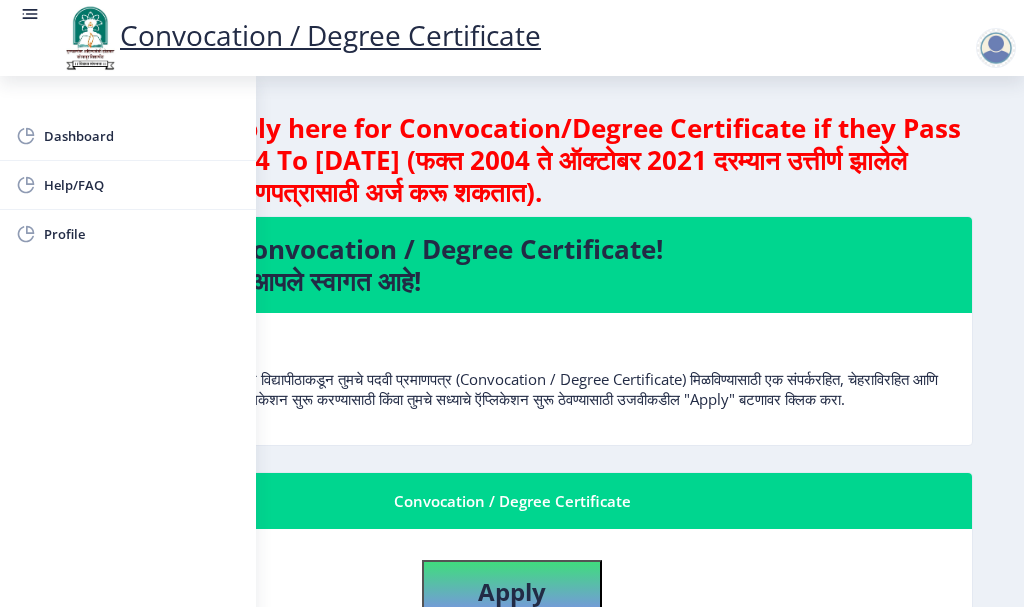 click 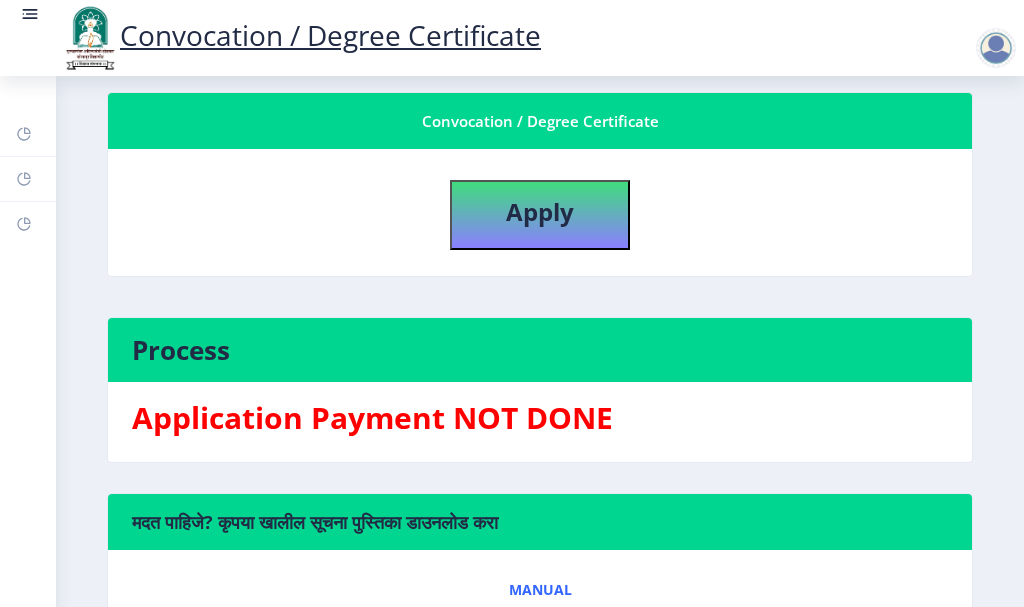 scroll, scrollTop: 100, scrollLeft: 0, axis: vertical 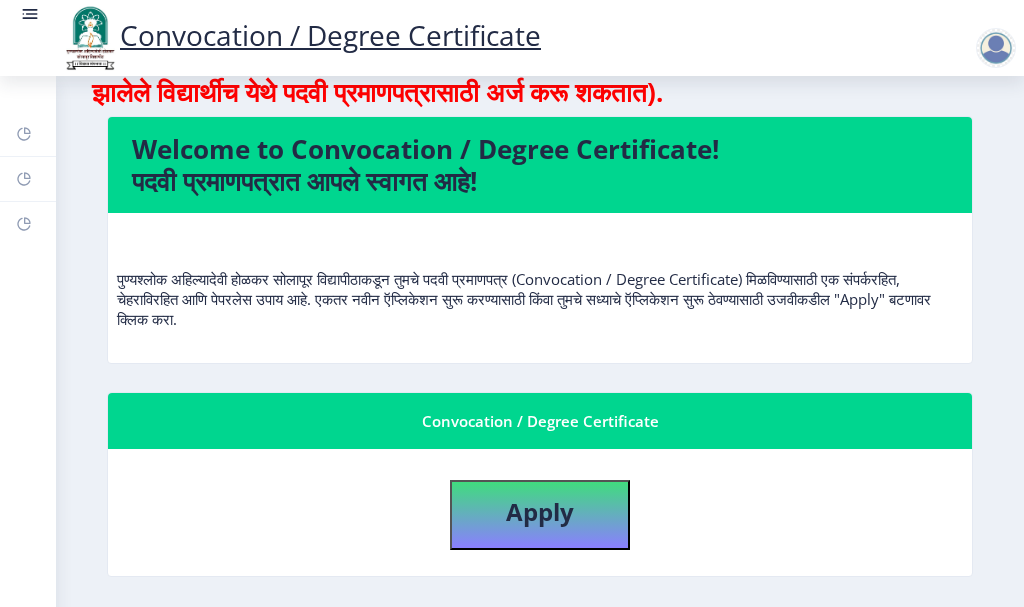 click on "पुण्यश्लोक अहिल्यादेवी होळकर सोलापूर विद्यापीठाकडून तुमचे पदवी प्रमाणपत्र (Convocation / Degree Certificate) मिळविण्यासाठी एक संपर्करहित, चेहराविरहित आणि पेपरलेस उपाय आहे. एकतर नवीन ऍप्लिकेशन सुरू करण्यासाठी किंवा तुमचे सध्याचे ऍप्लिकेशन सुरू ठेवण्यासाठी उजवीकडील "Apply" बटणावर क्लिक करा." 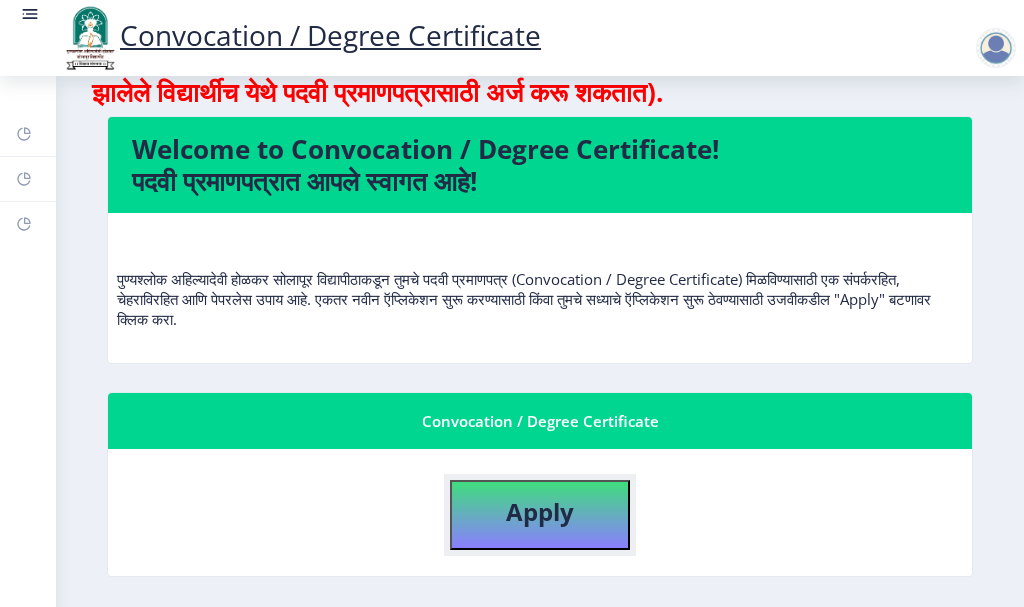 click on "Apply" 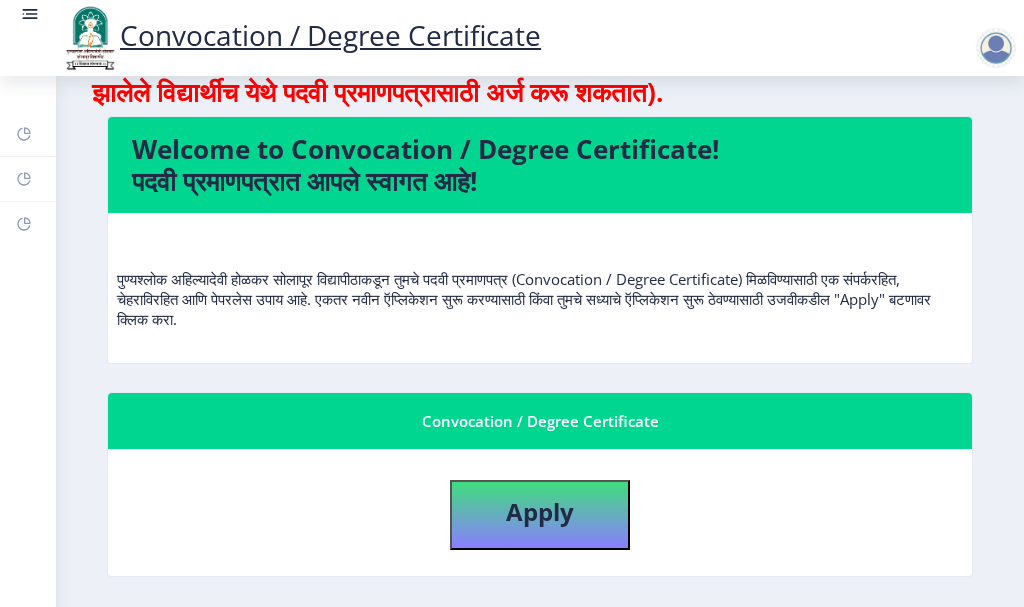 scroll, scrollTop: 0, scrollLeft: 0, axis: both 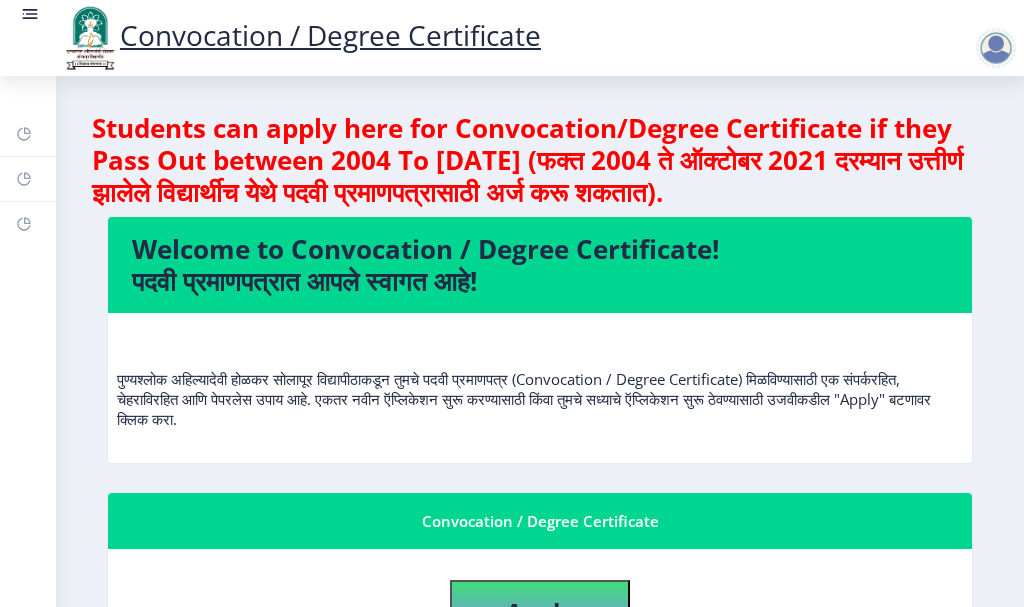 select on "Regular" 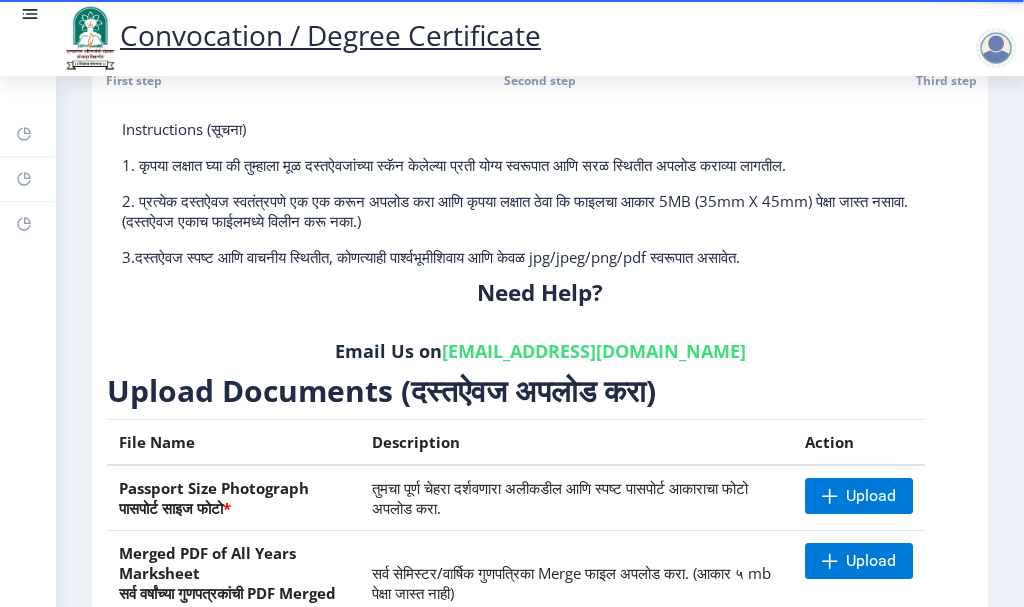 scroll, scrollTop: 0, scrollLeft: 0, axis: both 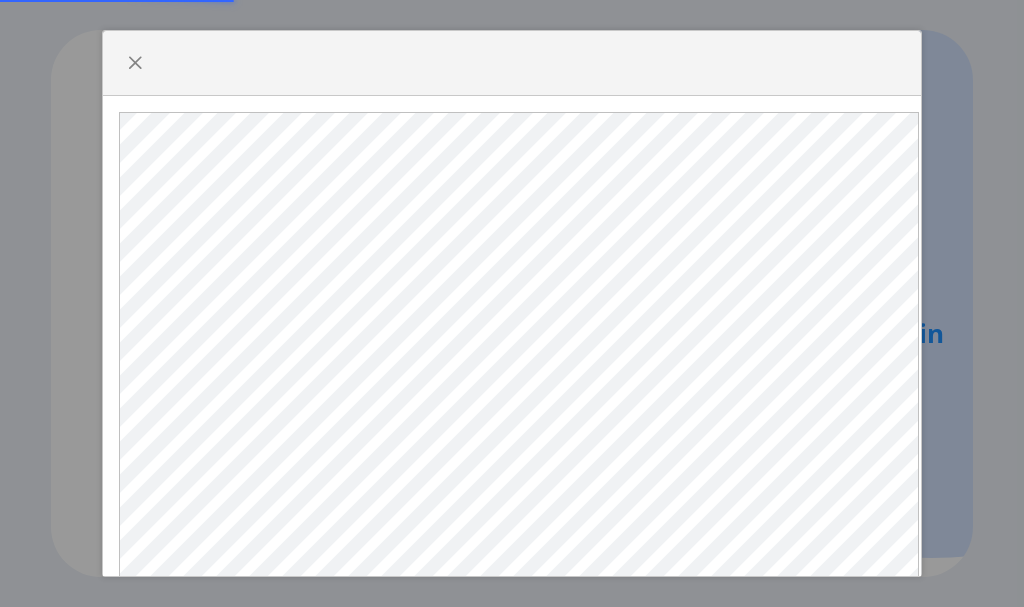 select 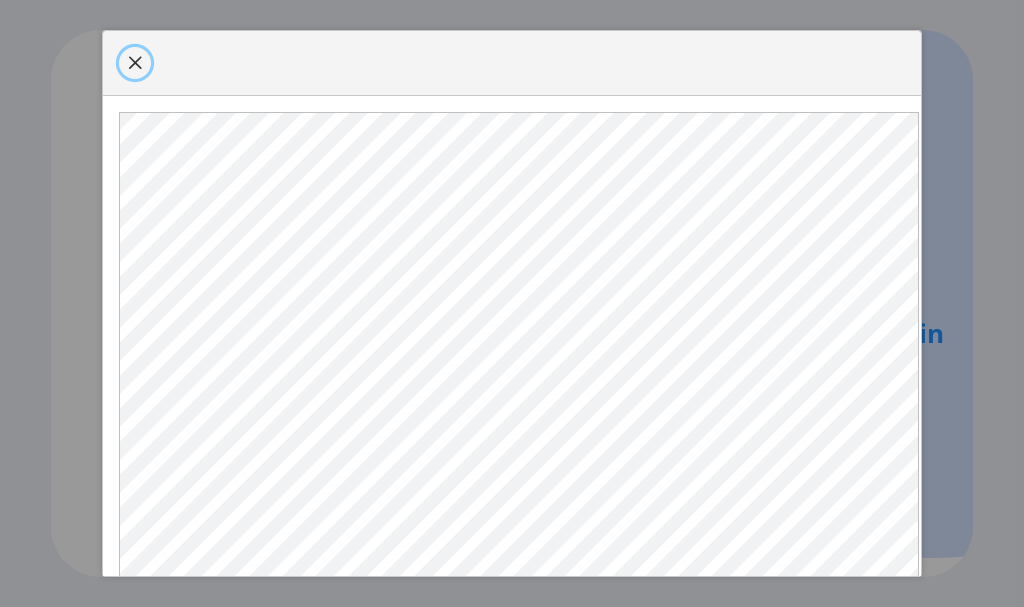 click 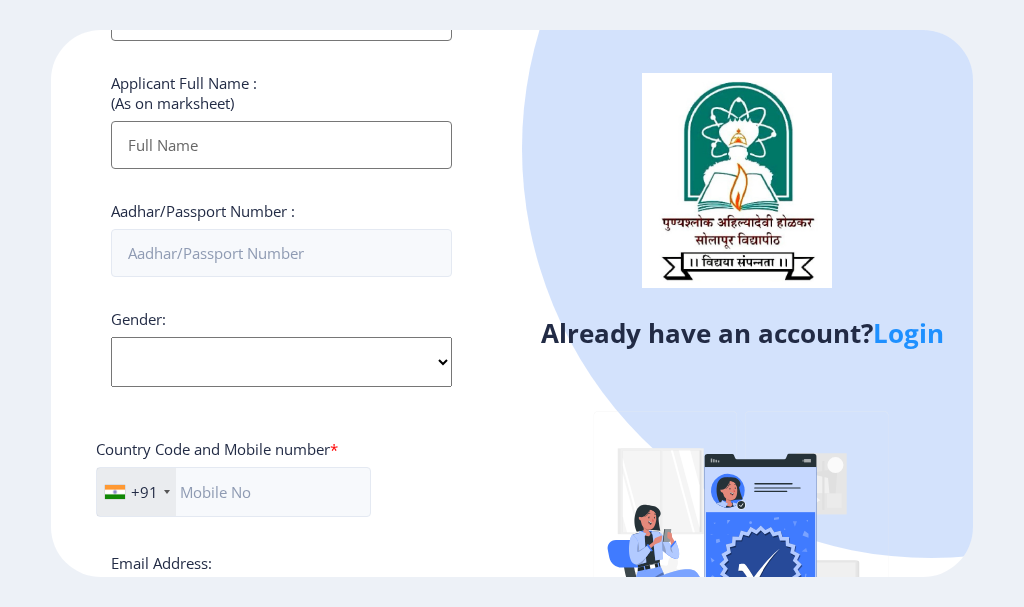 scroll, scrollTop: 630, scrollLeft: 0, axis: vertical 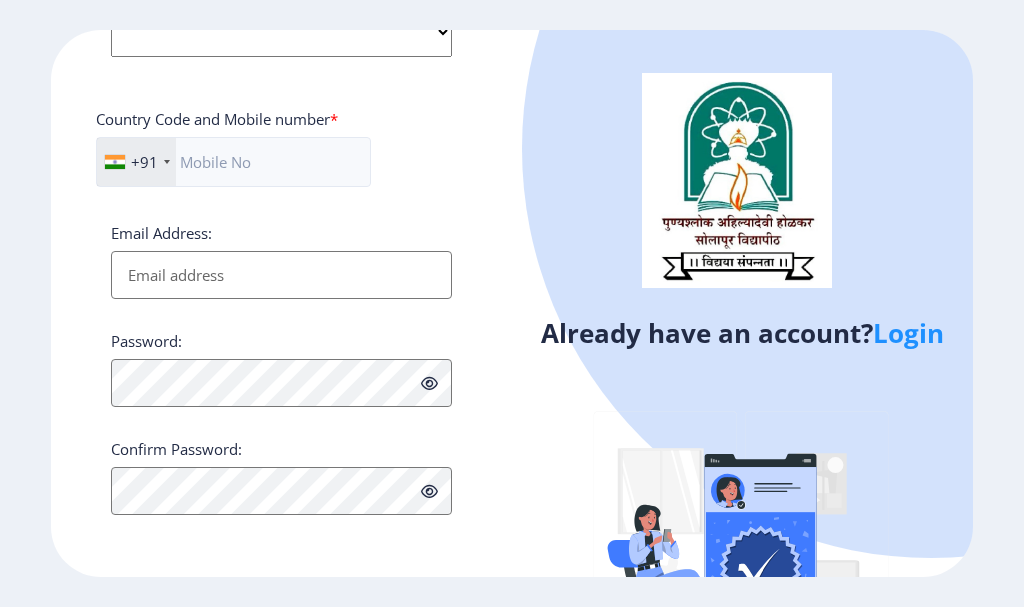click on "Login" 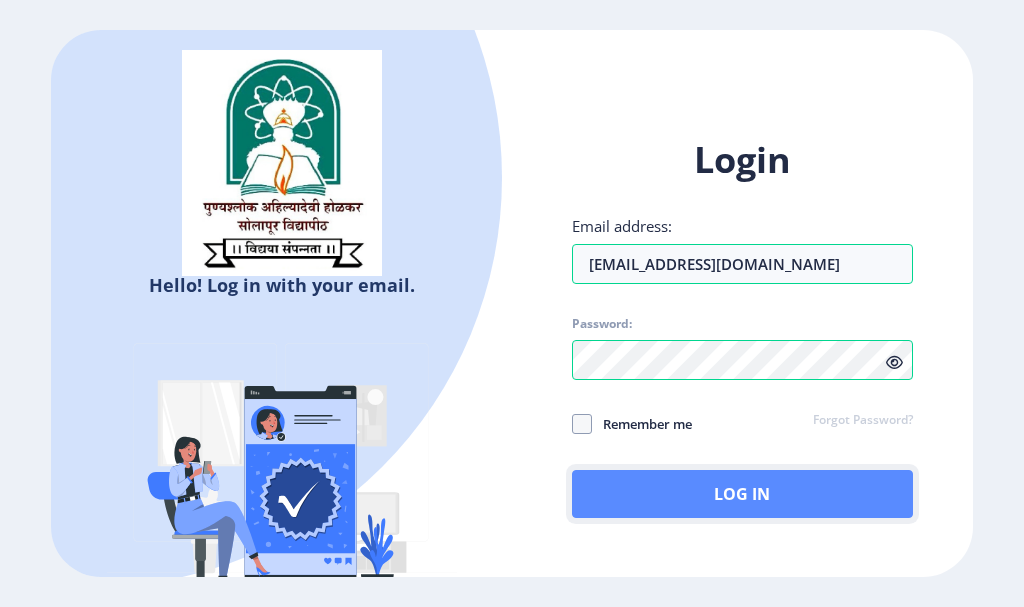 click on "Log In" 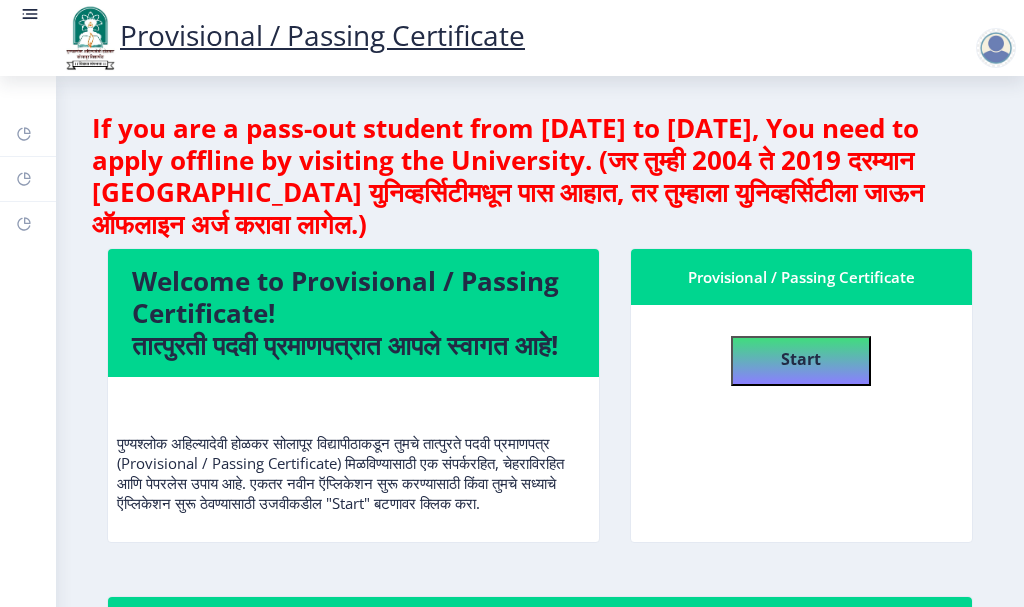 scroll, scrollTop: 100, scrollLeft: 0, axis: vertical 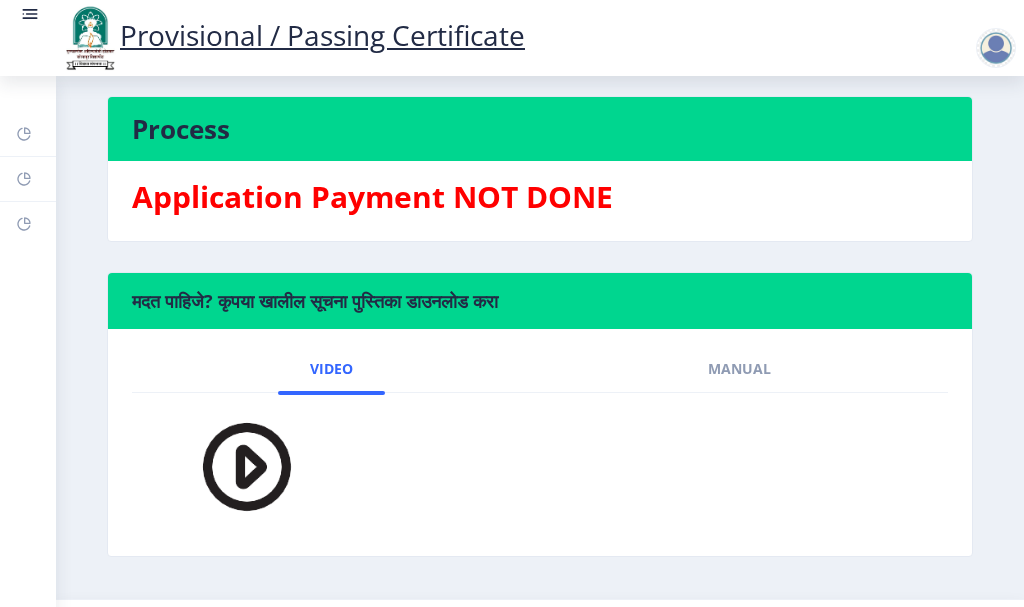 click 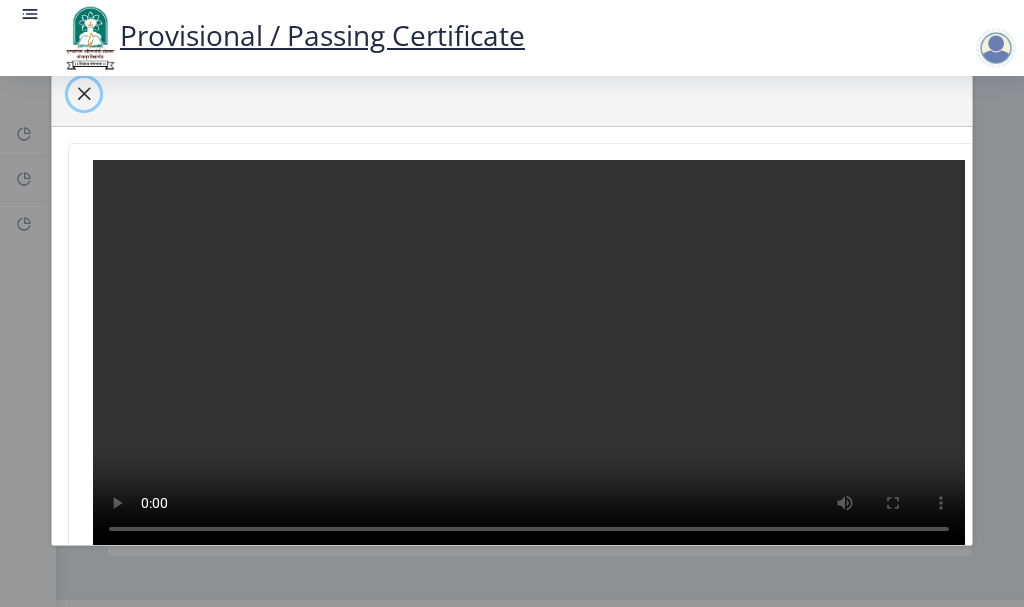 click 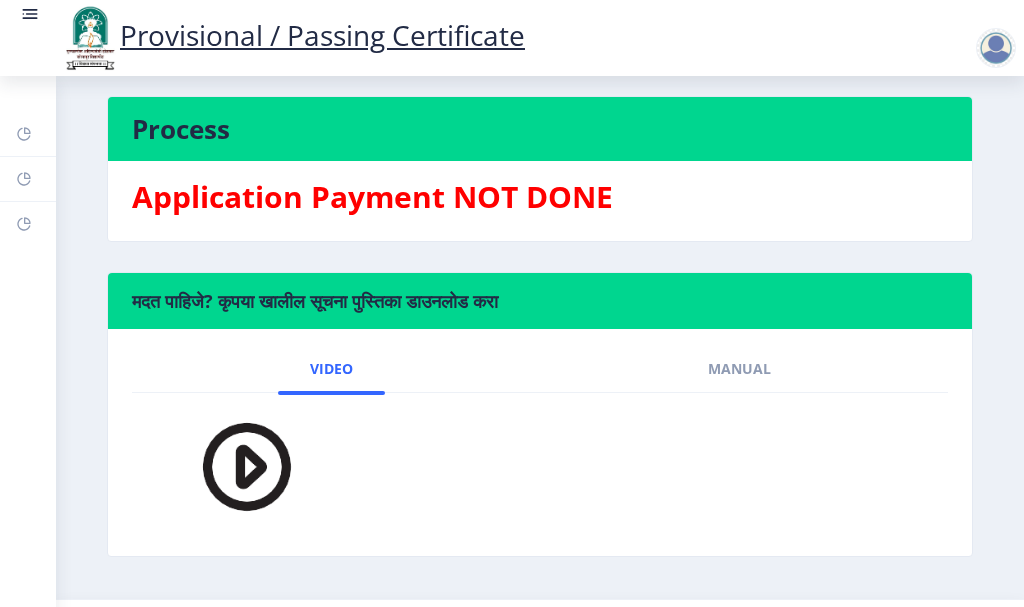 scroll, scrollTop: 300, scrollLeft: 0, axis: vertical 